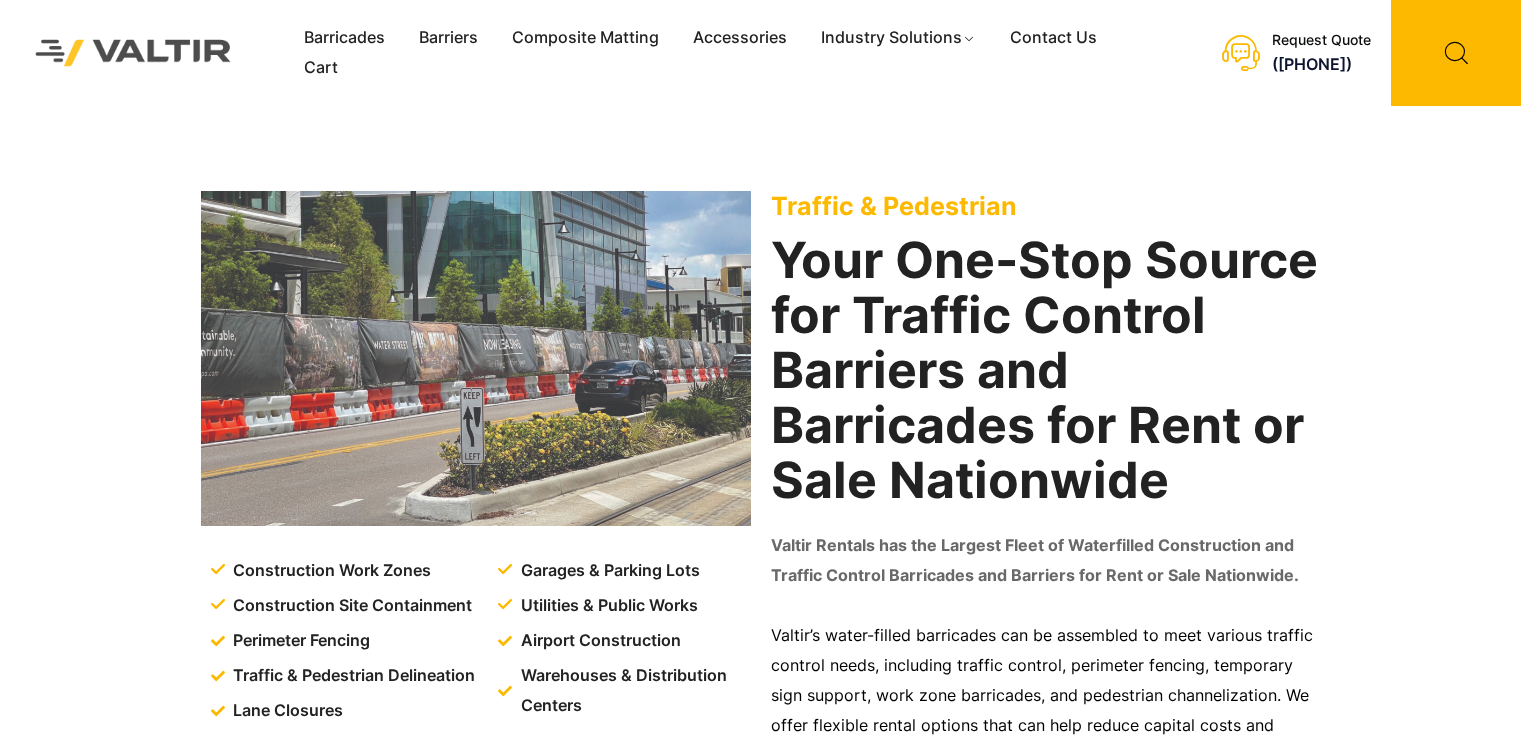 scroll, scrollTop: 0, scrollLeft: 0, axis: both 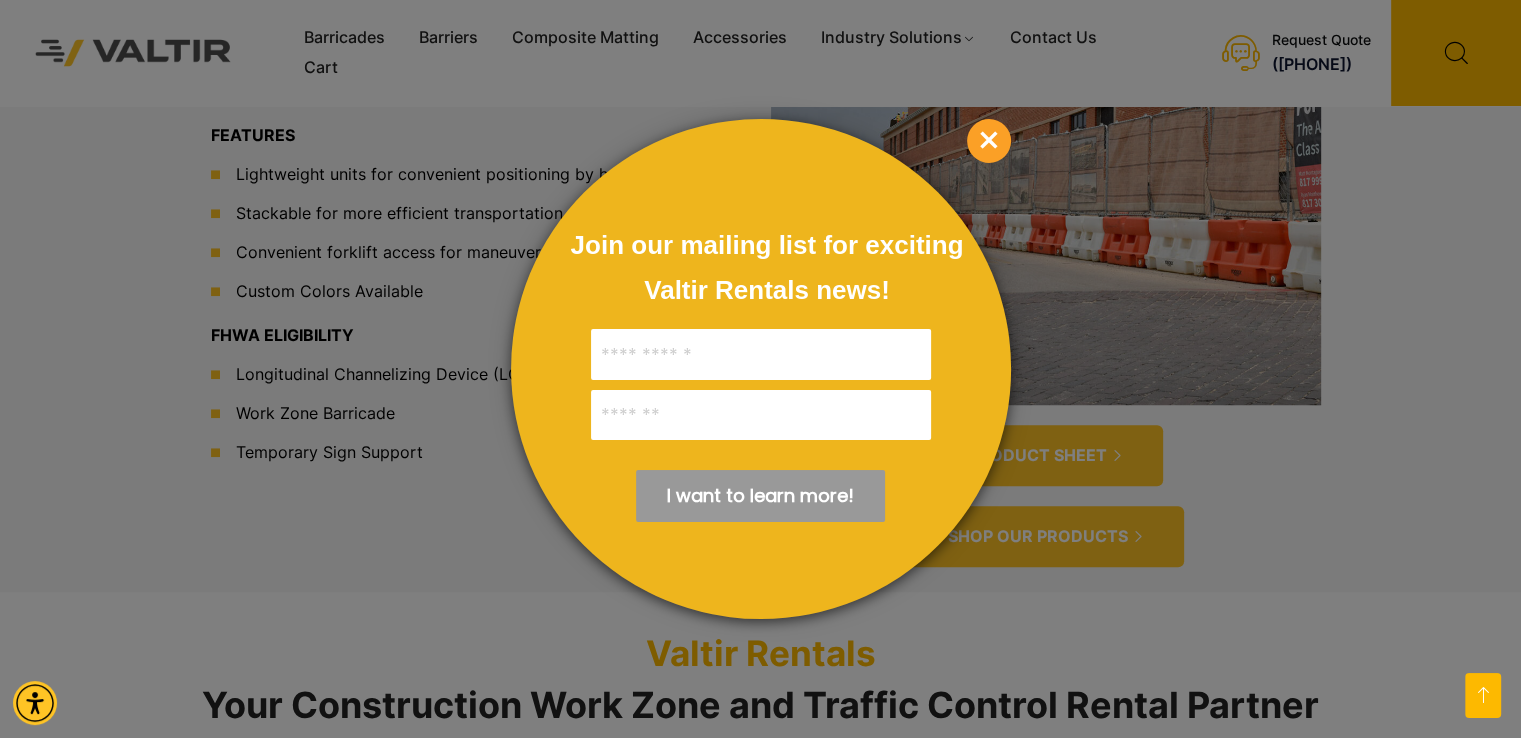click on "×" at bounding box center [989, 141] 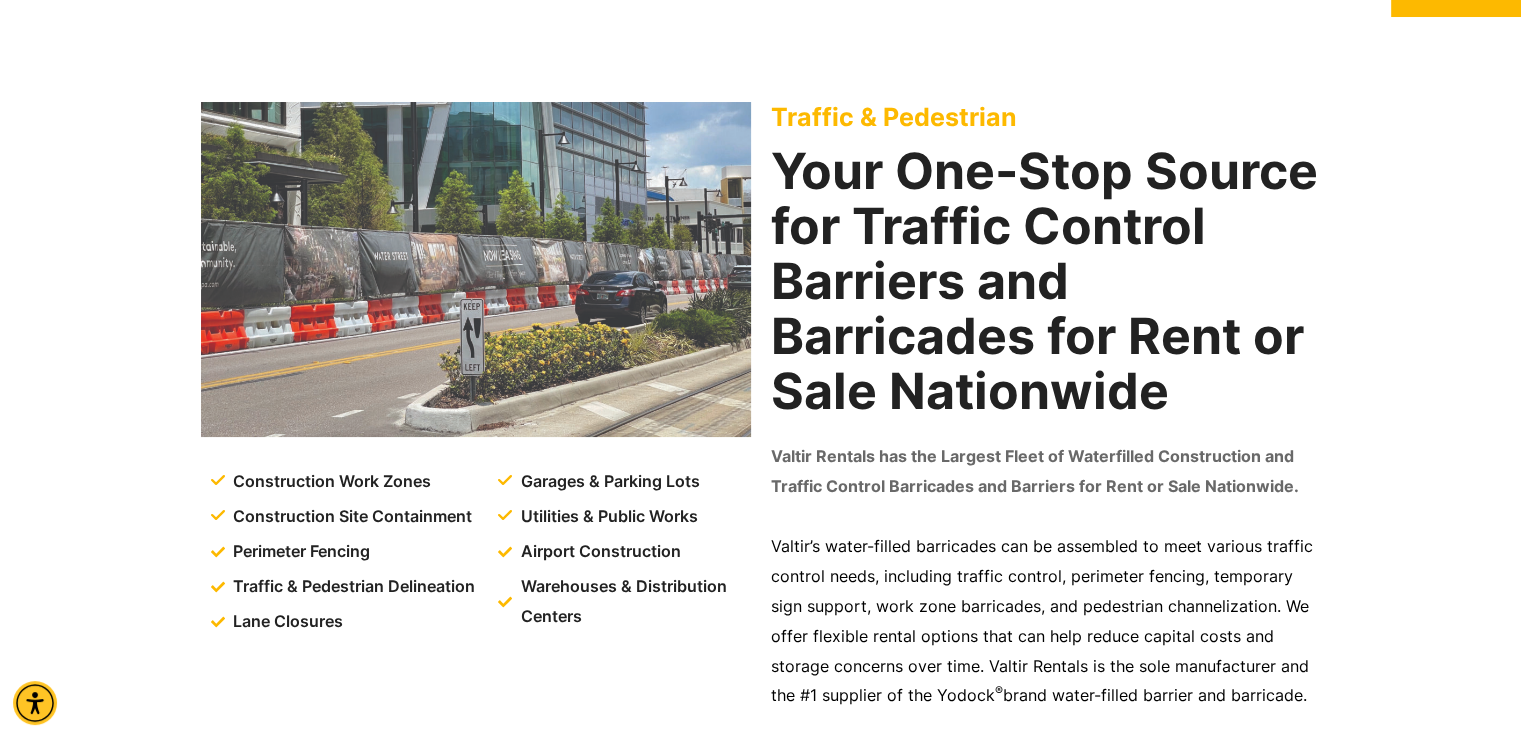 scroll, scrollTop: 0, scrollLeft: 0, axis: both 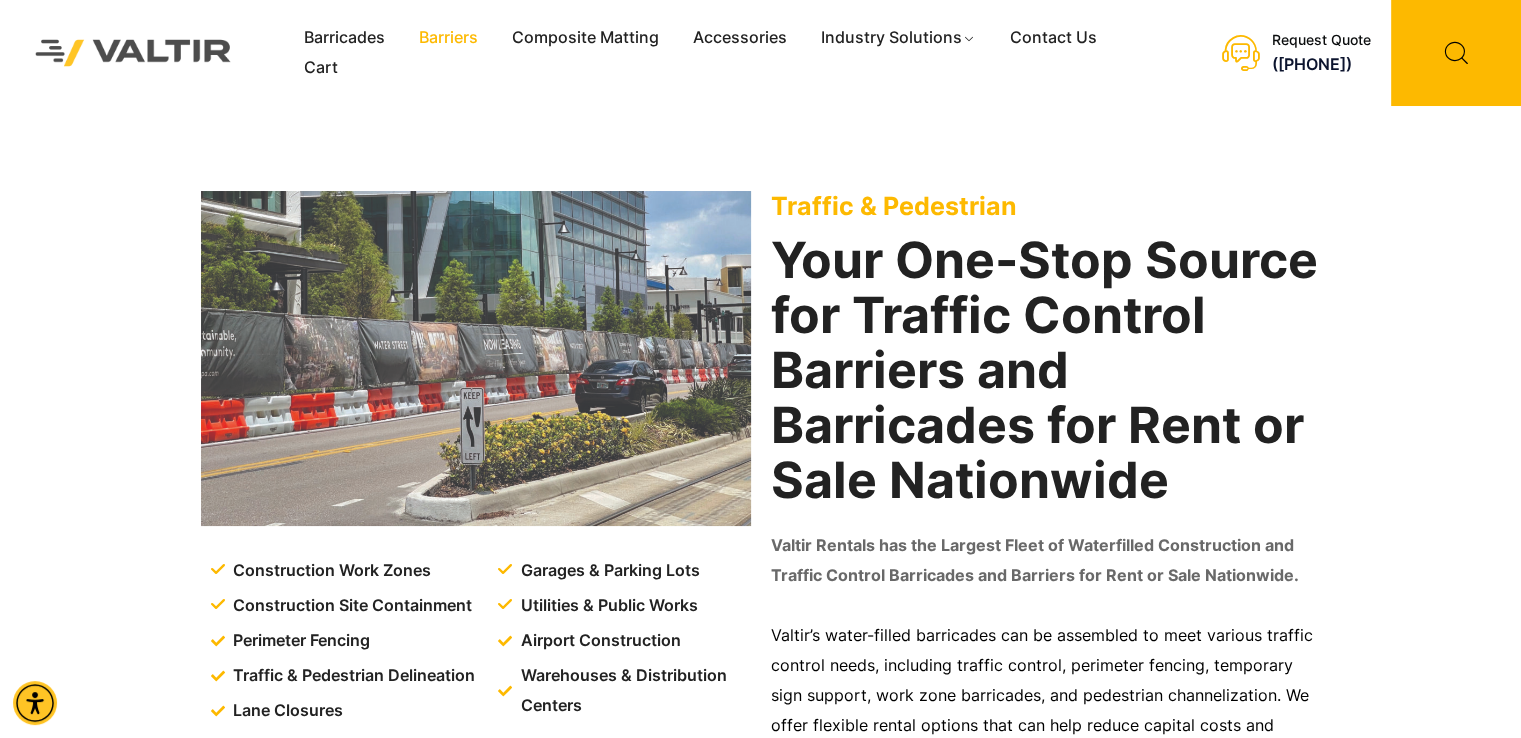 click on "Barriers" at bounding box center (448, 38) 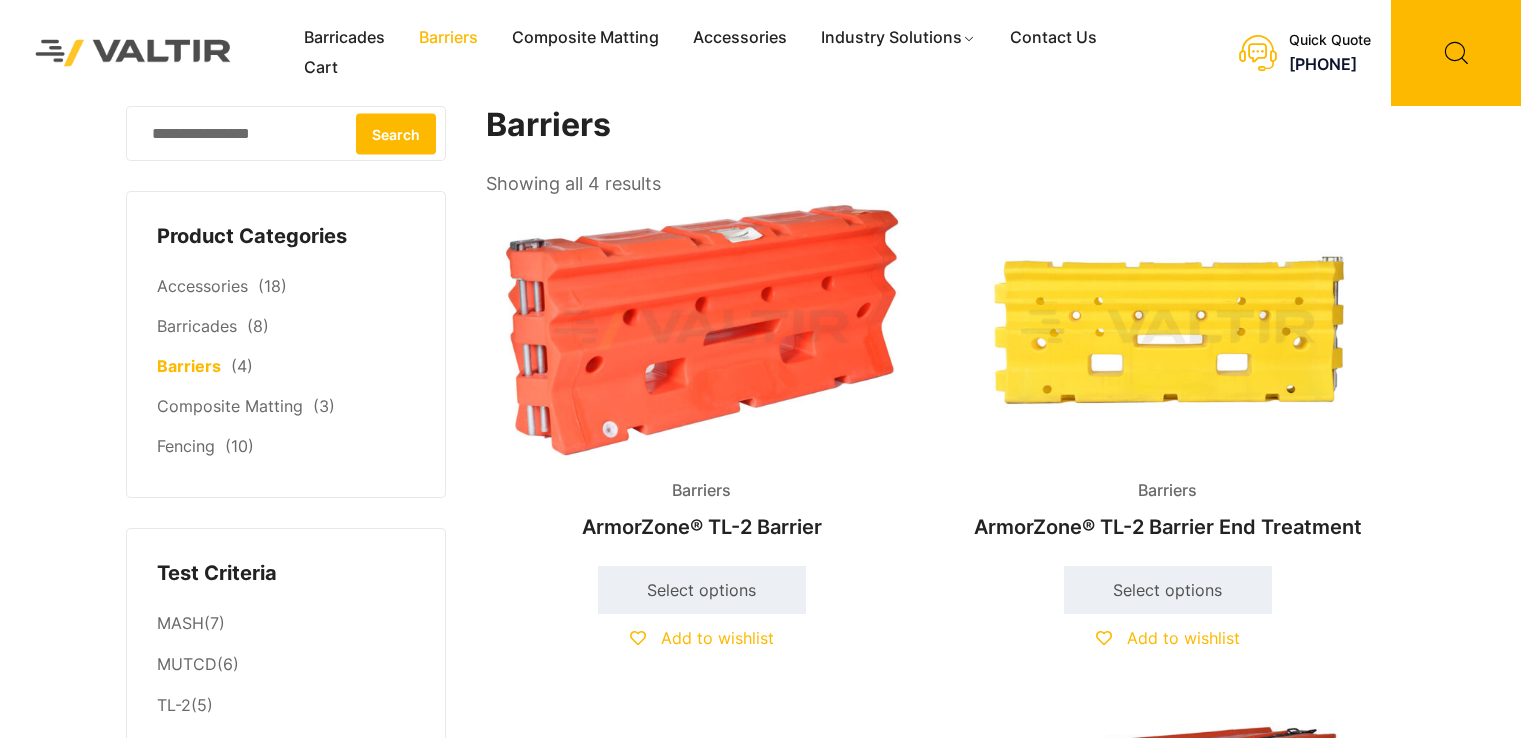 scroll, scrollTop: 0, scrollLeft: 0, axis: both 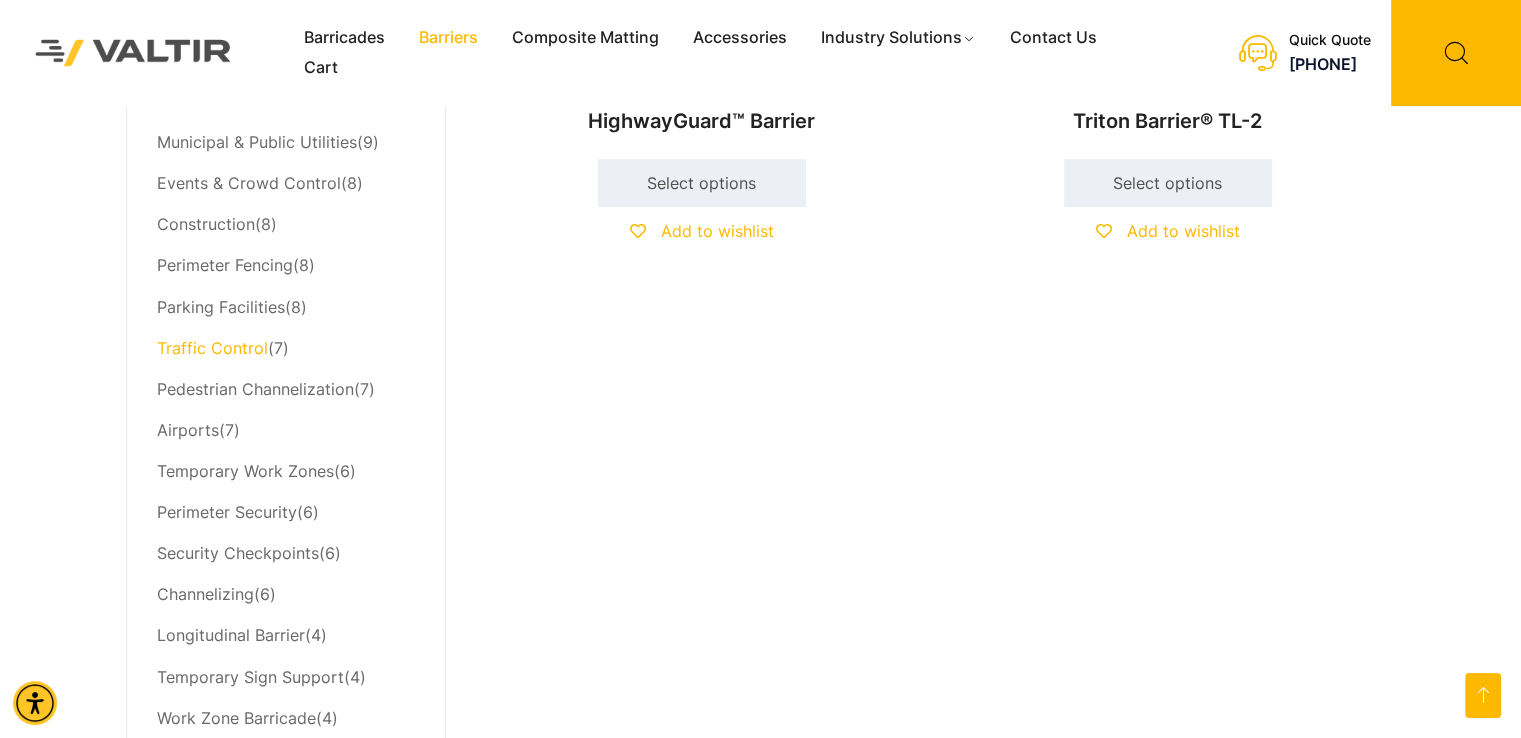 click on "Traffic Control" at bounding box center (212, 348) 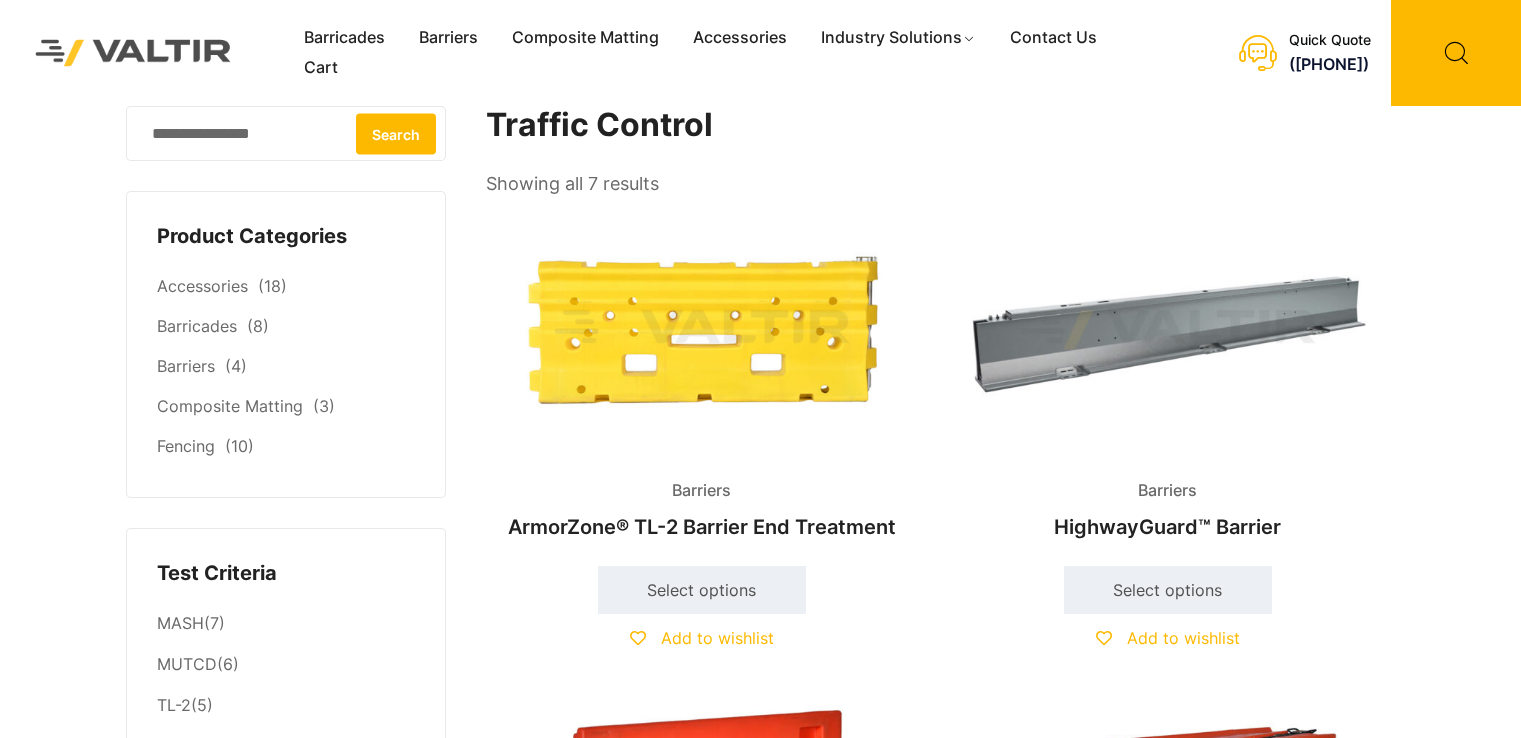 scroll, scrollTop: 0, scrollLeft: 0, axis: both 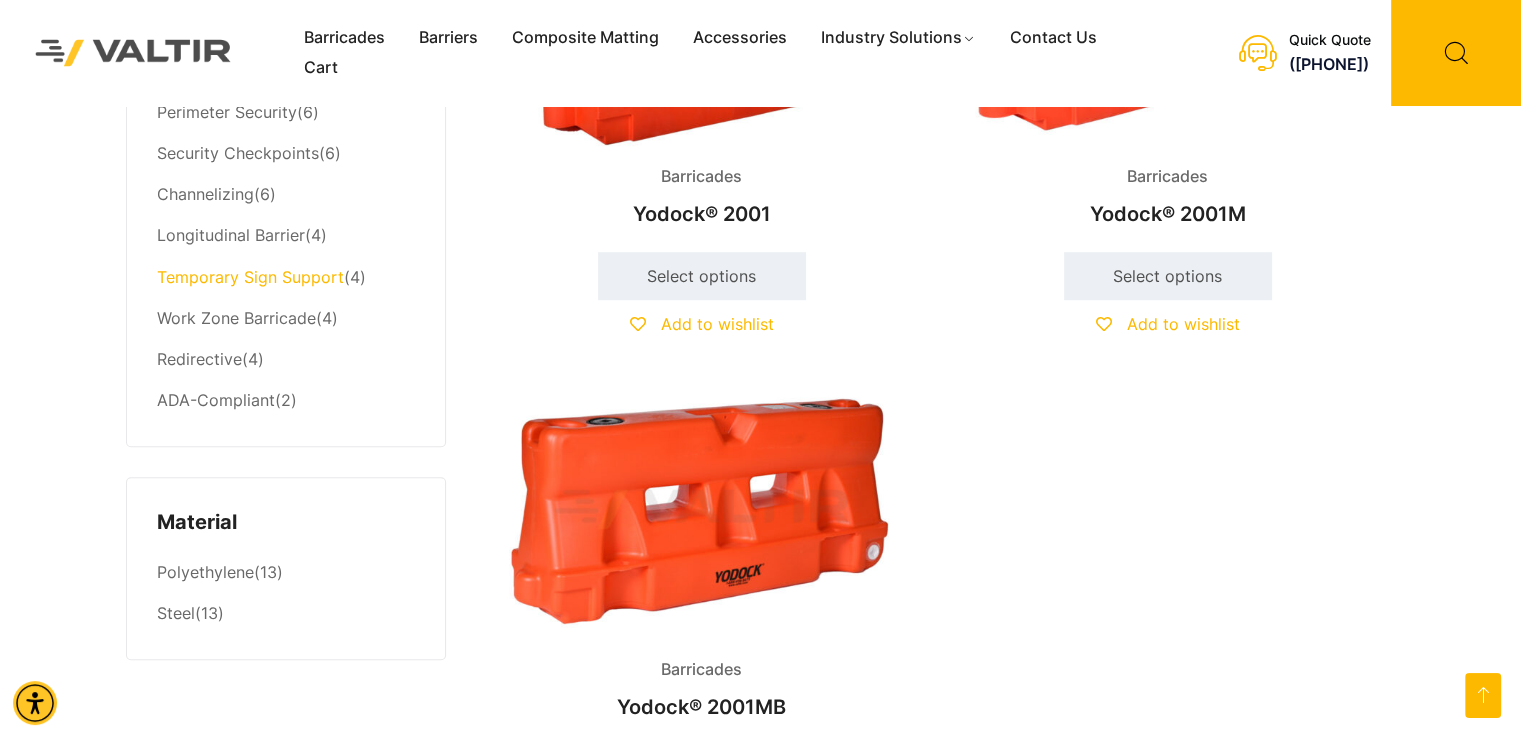 click on "Temporary Sign Support" at bounding box center (250, 277) 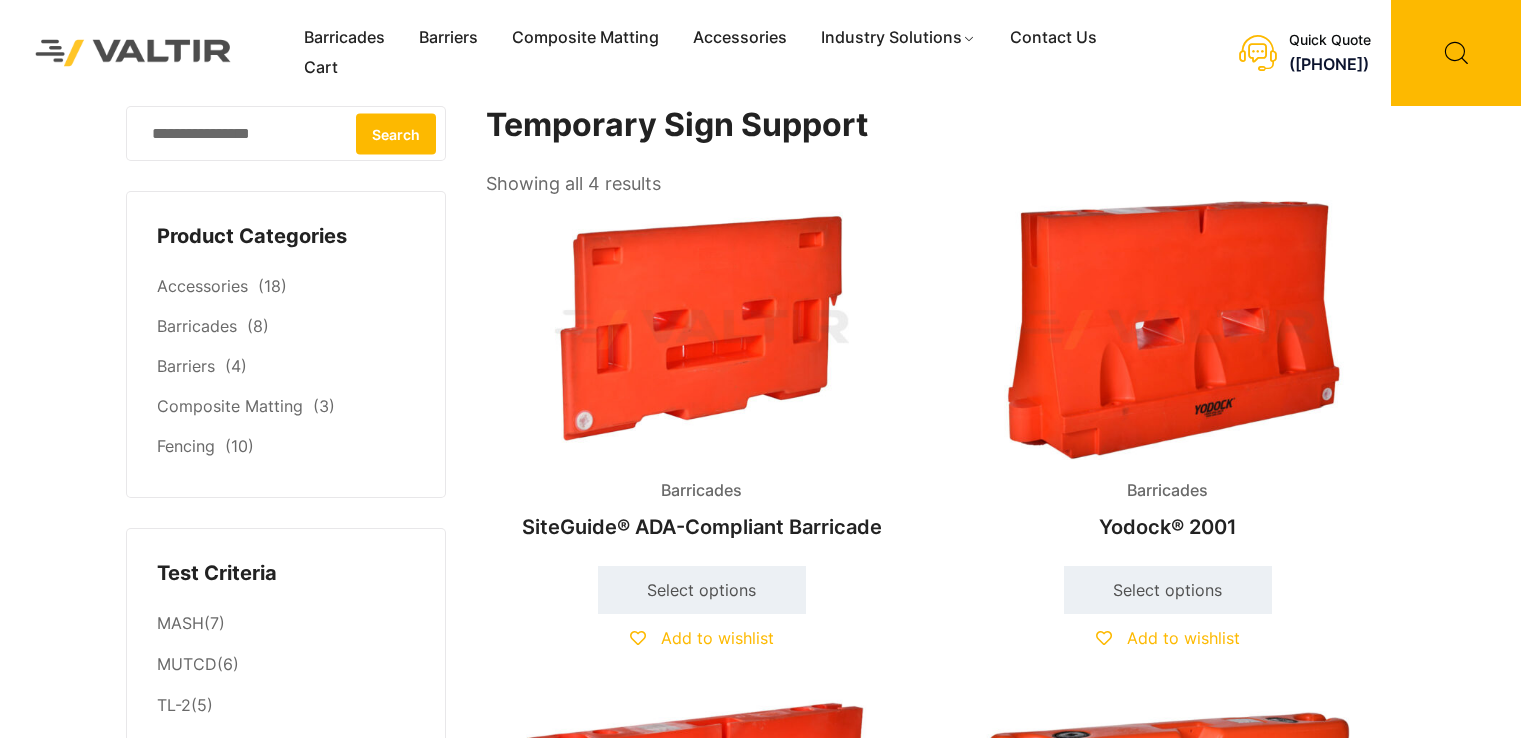 scroll, scrollTop: 0, scrollLeft: 0, axis: both 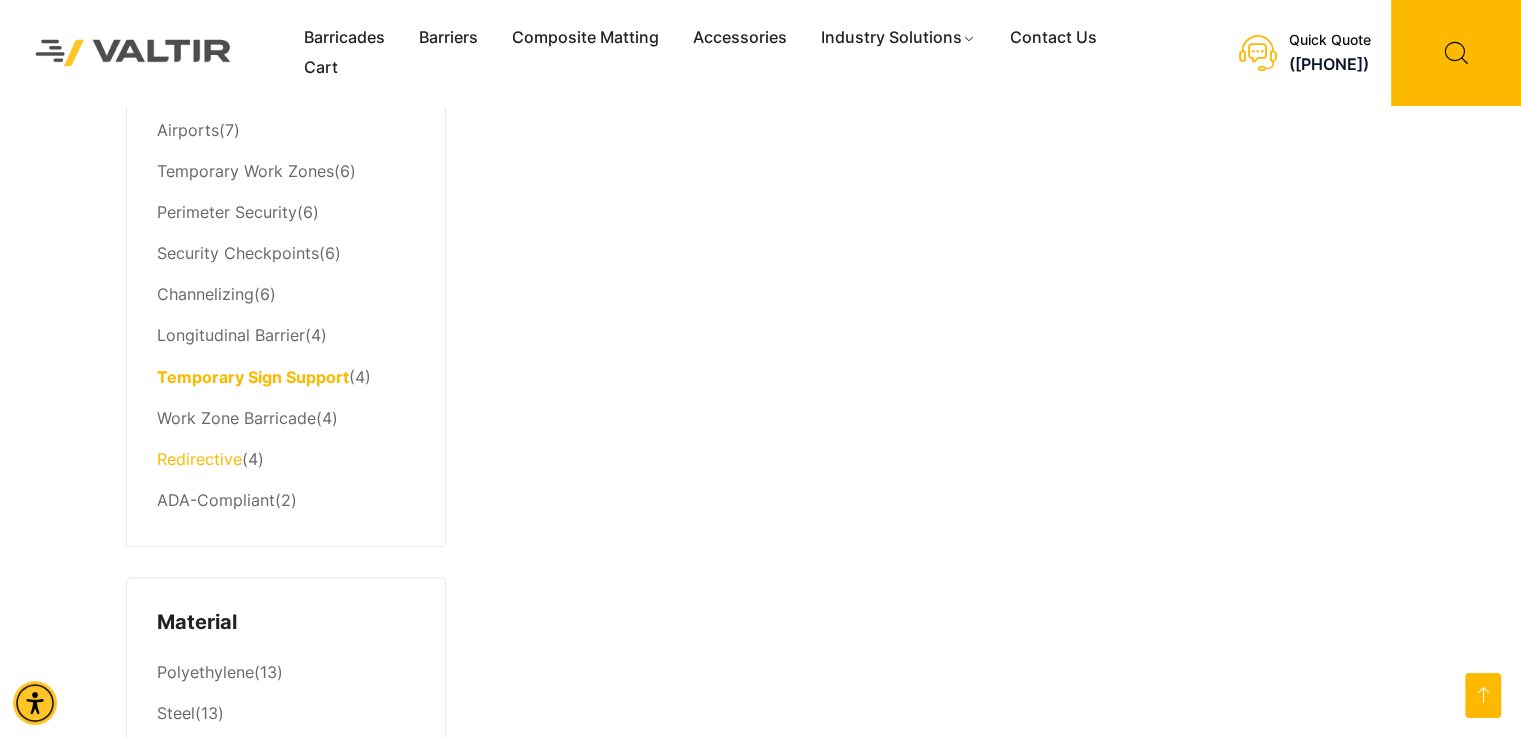 click on "Redirective" at bounding box center (199, 459) 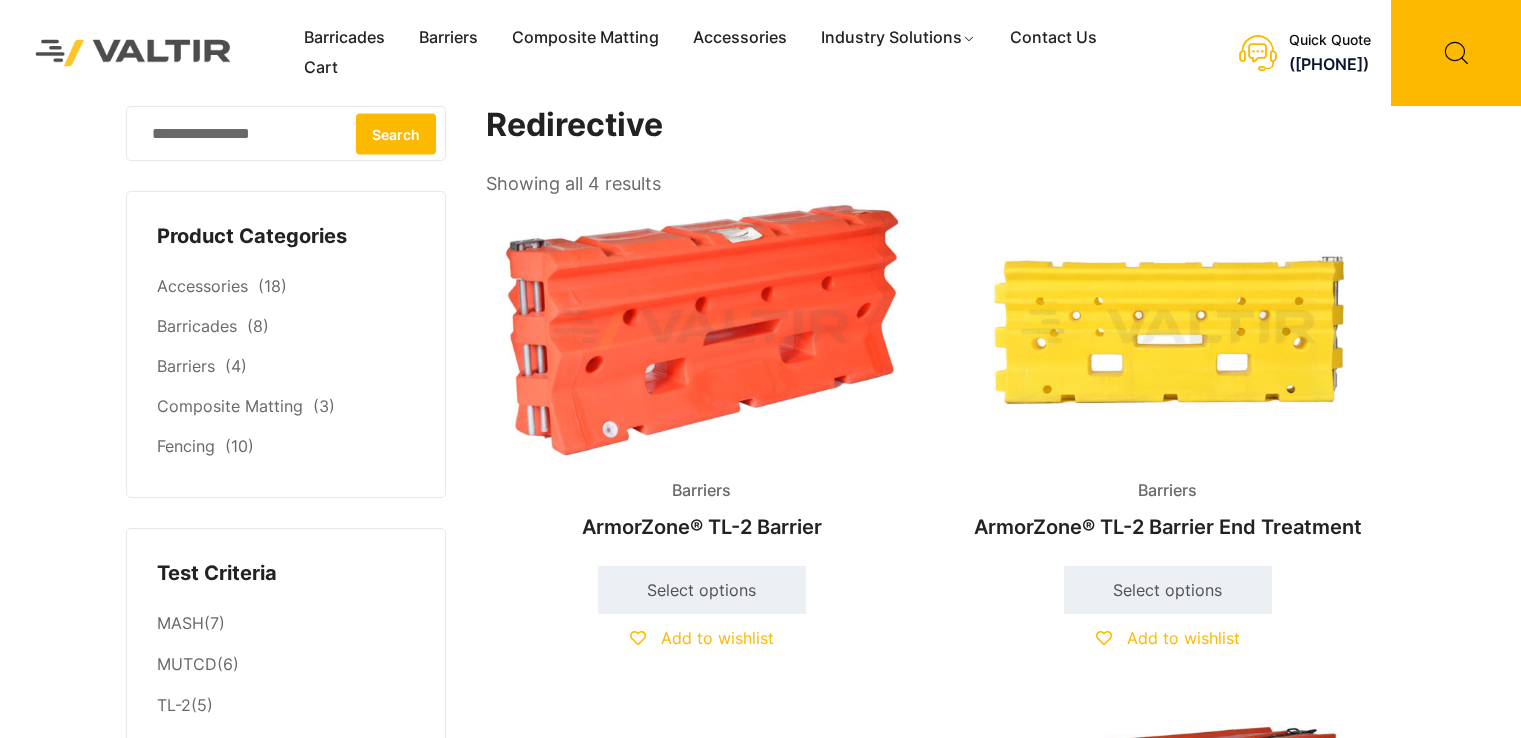 scroll, scrollTop: 0, scrollLeft: 0, axis: both 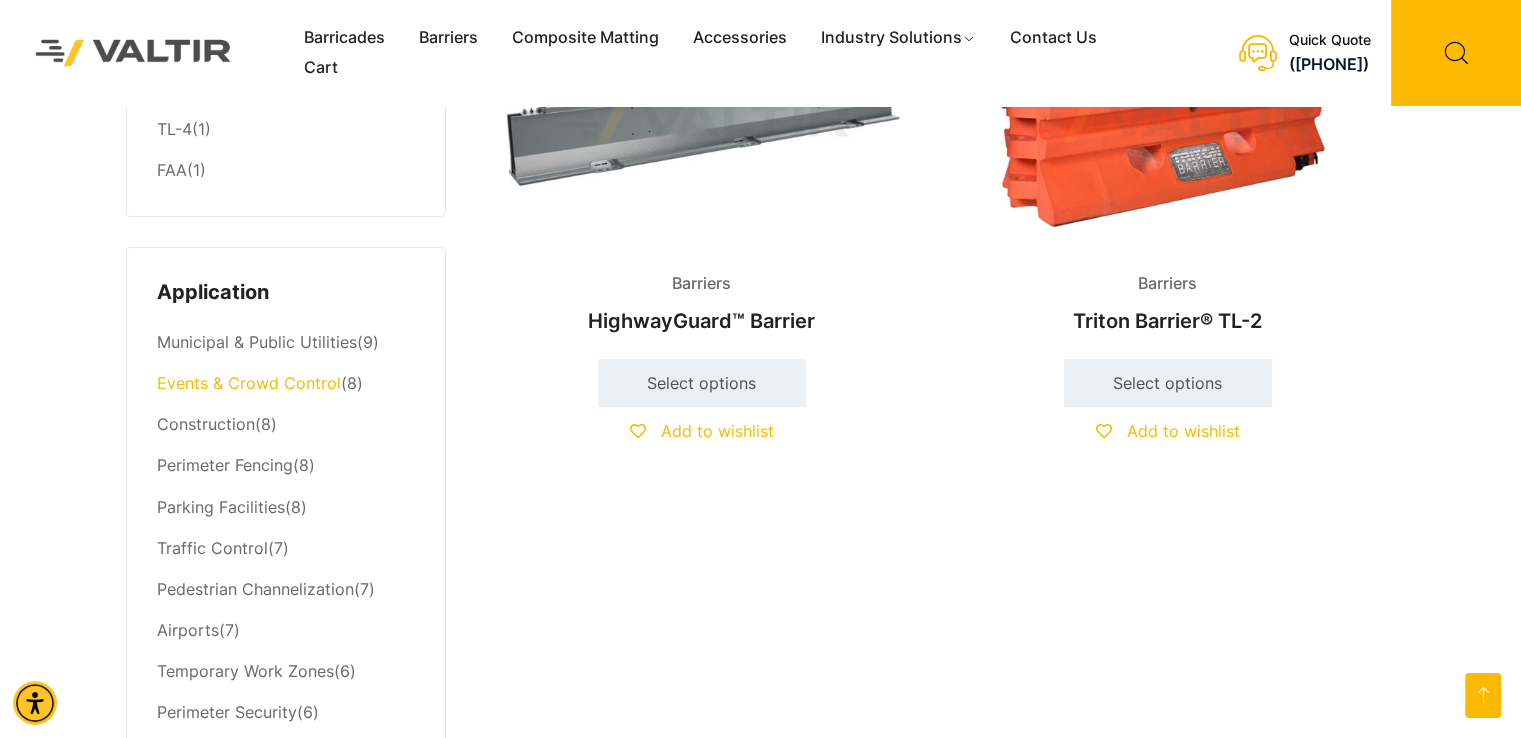 click on "Events & Crowd Control" at bounding box center [249, 383] 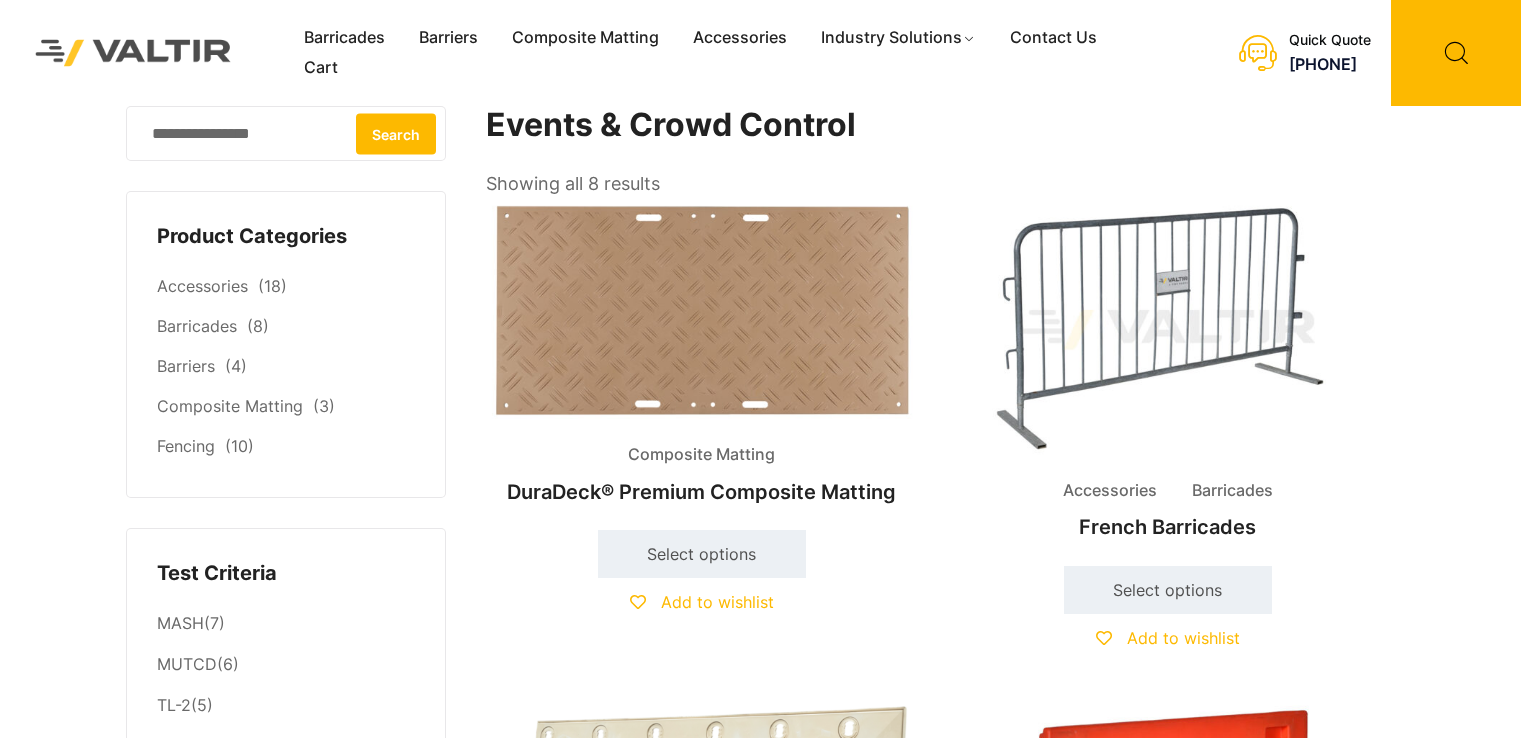 scroll, scrollTop: 0, scrollLeft: 0, axis: both 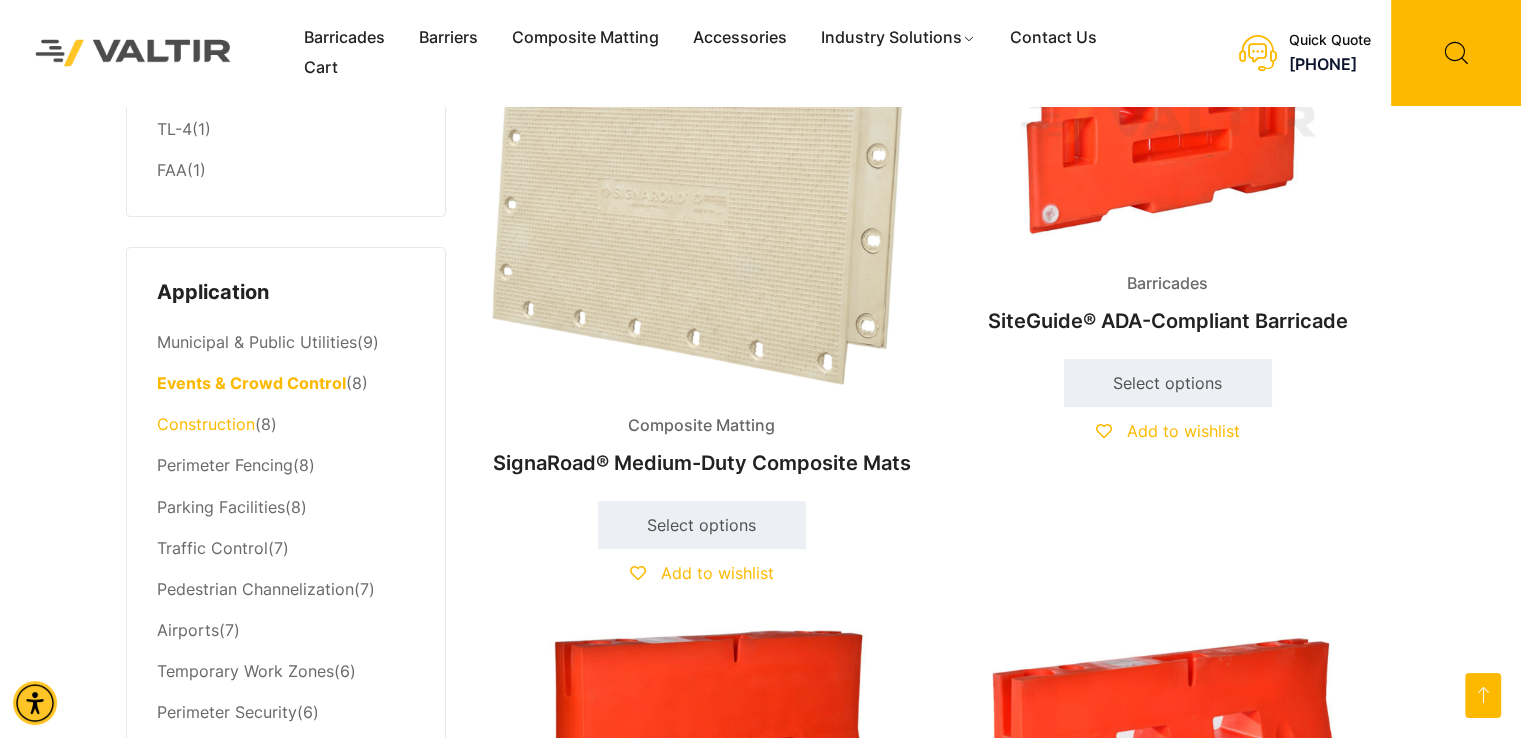 click on "Construction" at bounding box center [206, 424] 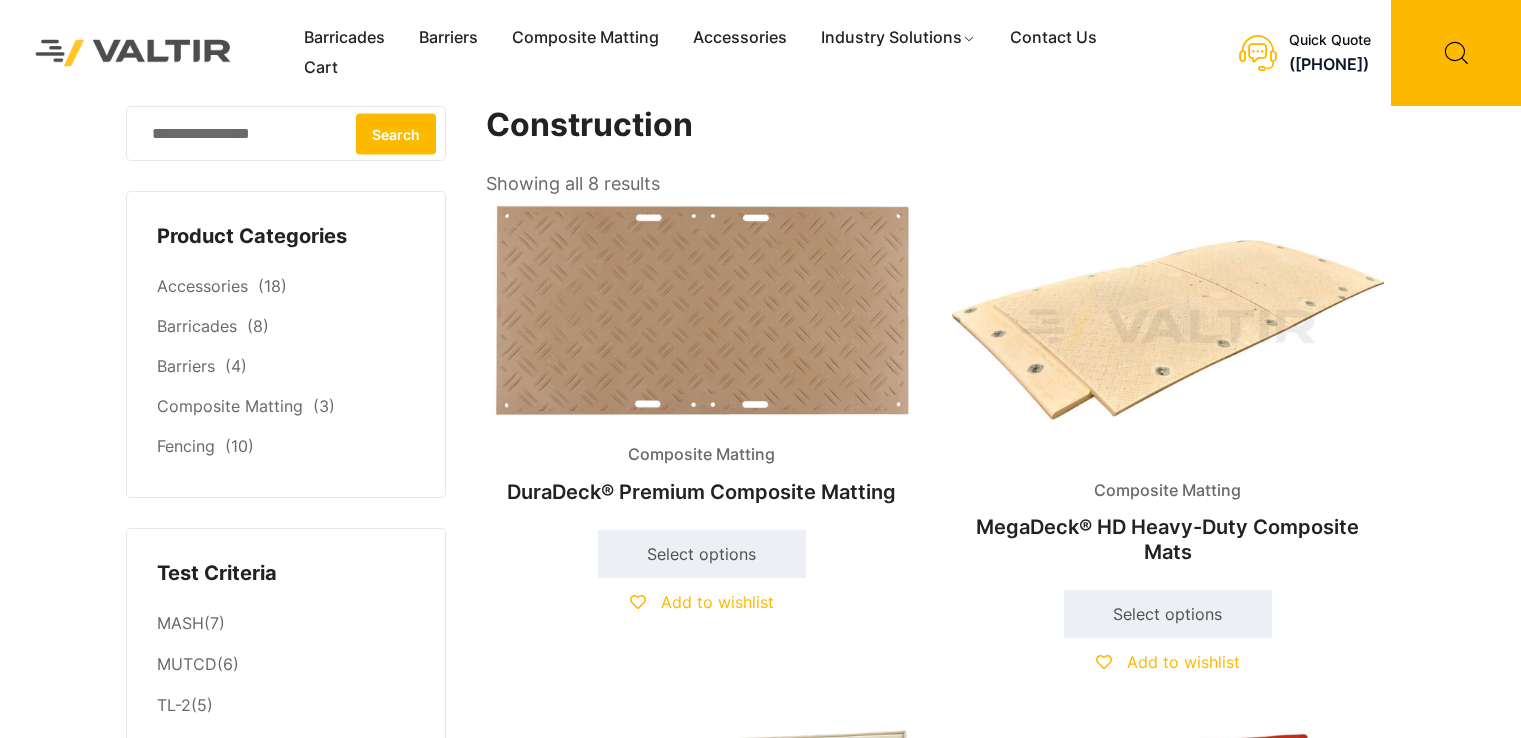 scroll, scrollTop: 0, scrollLeft: 0, axis: both 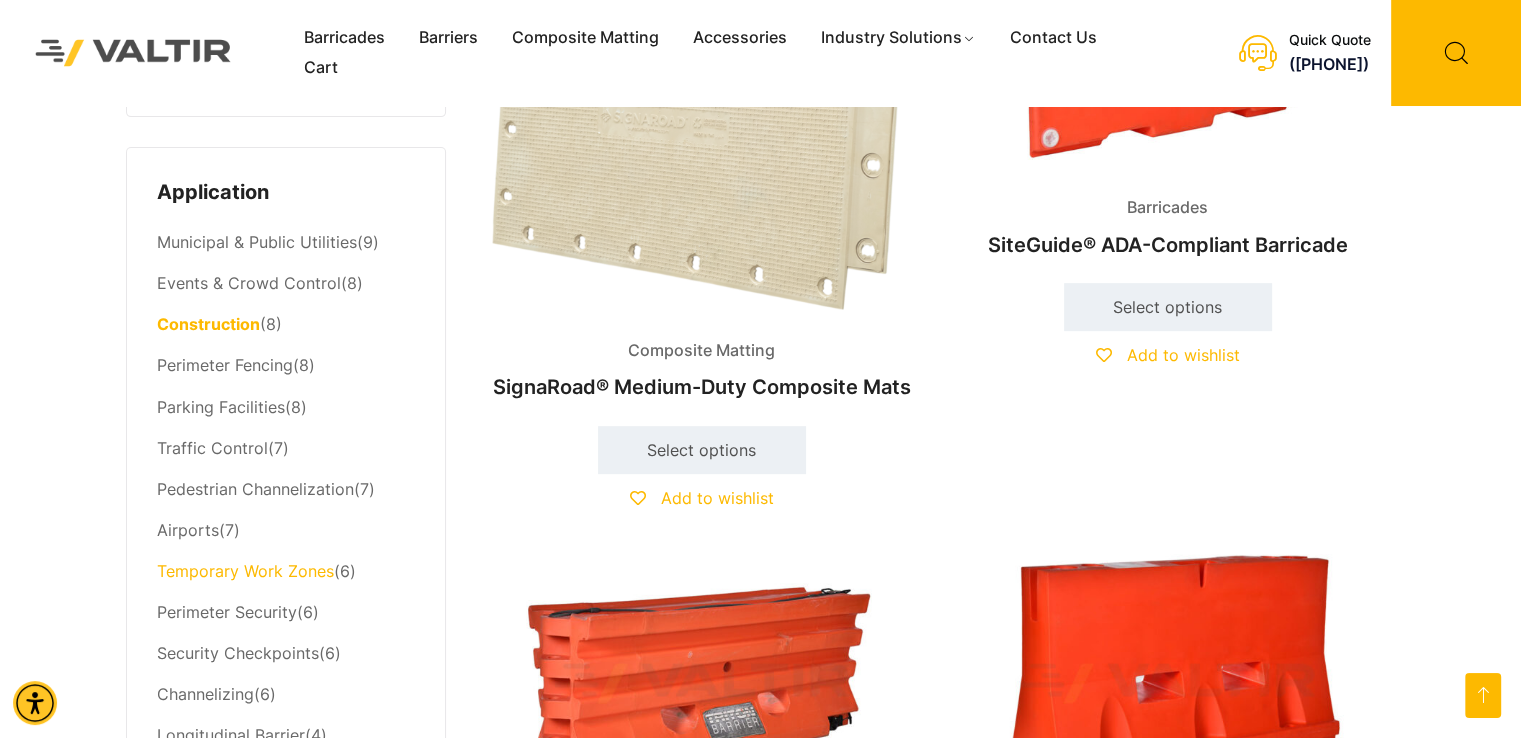 click on "Temporary Work Zones" at bounding box center [245, 571] 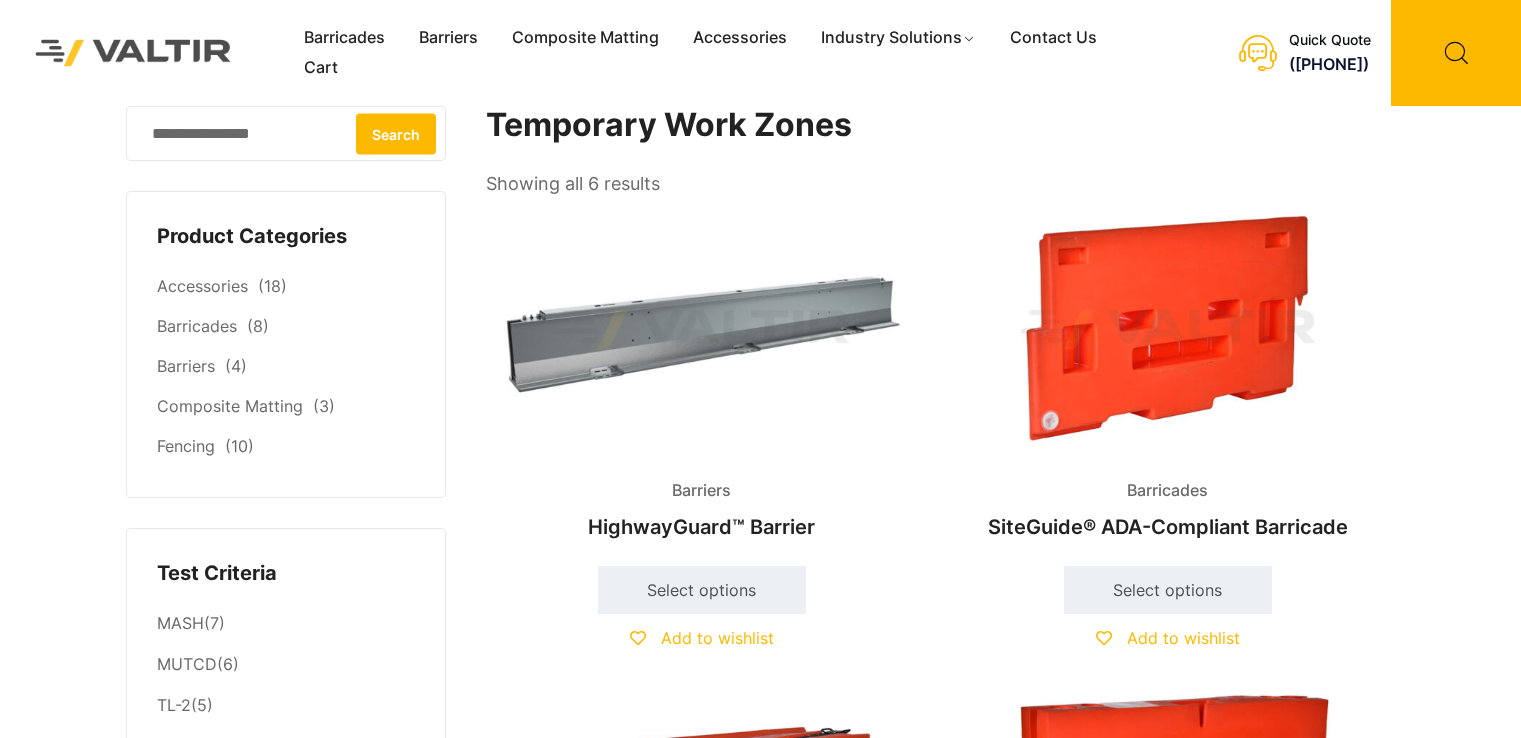 scroll, scrollTop: 0, scrollLeft: 0, axis: both 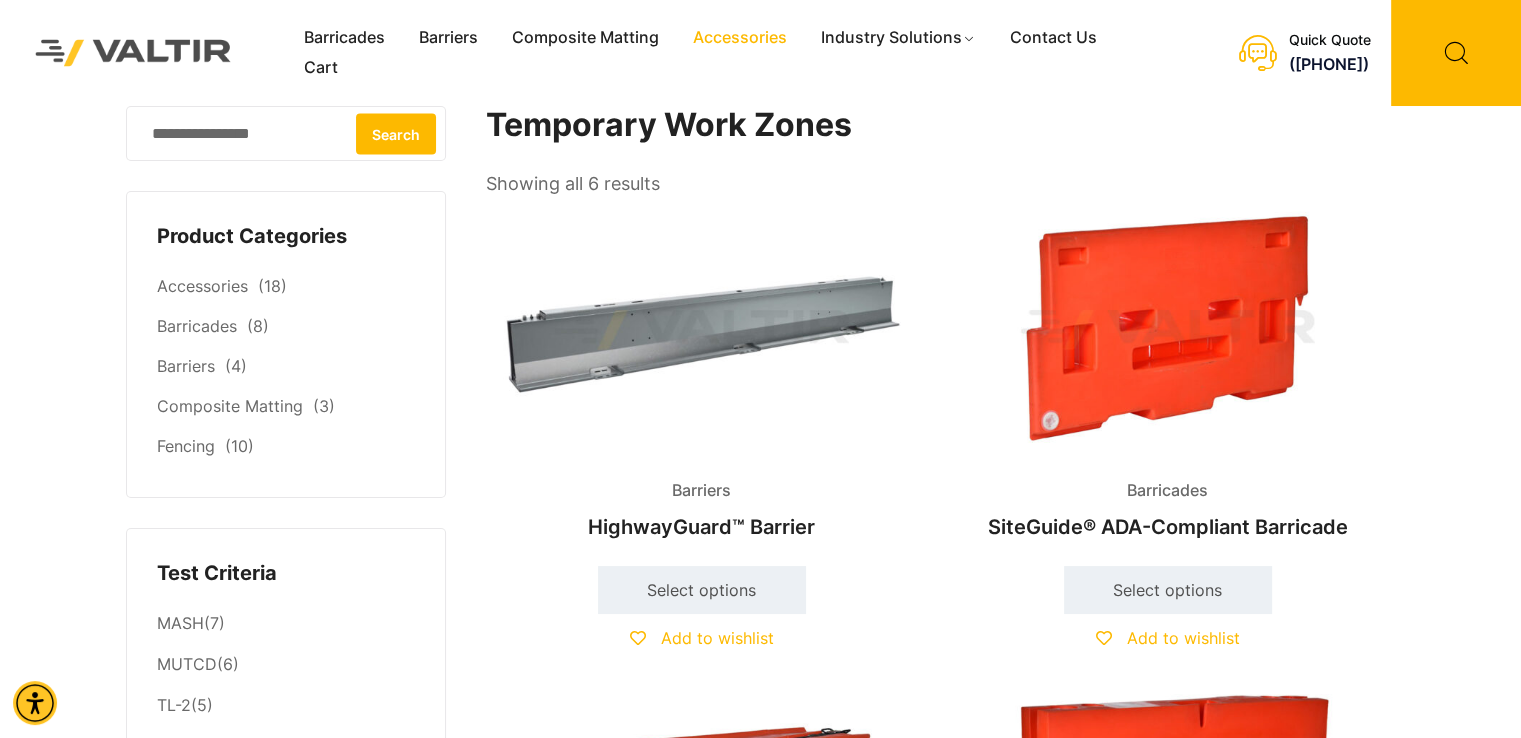 click on "Accessories" at bounding box center (740, 38) 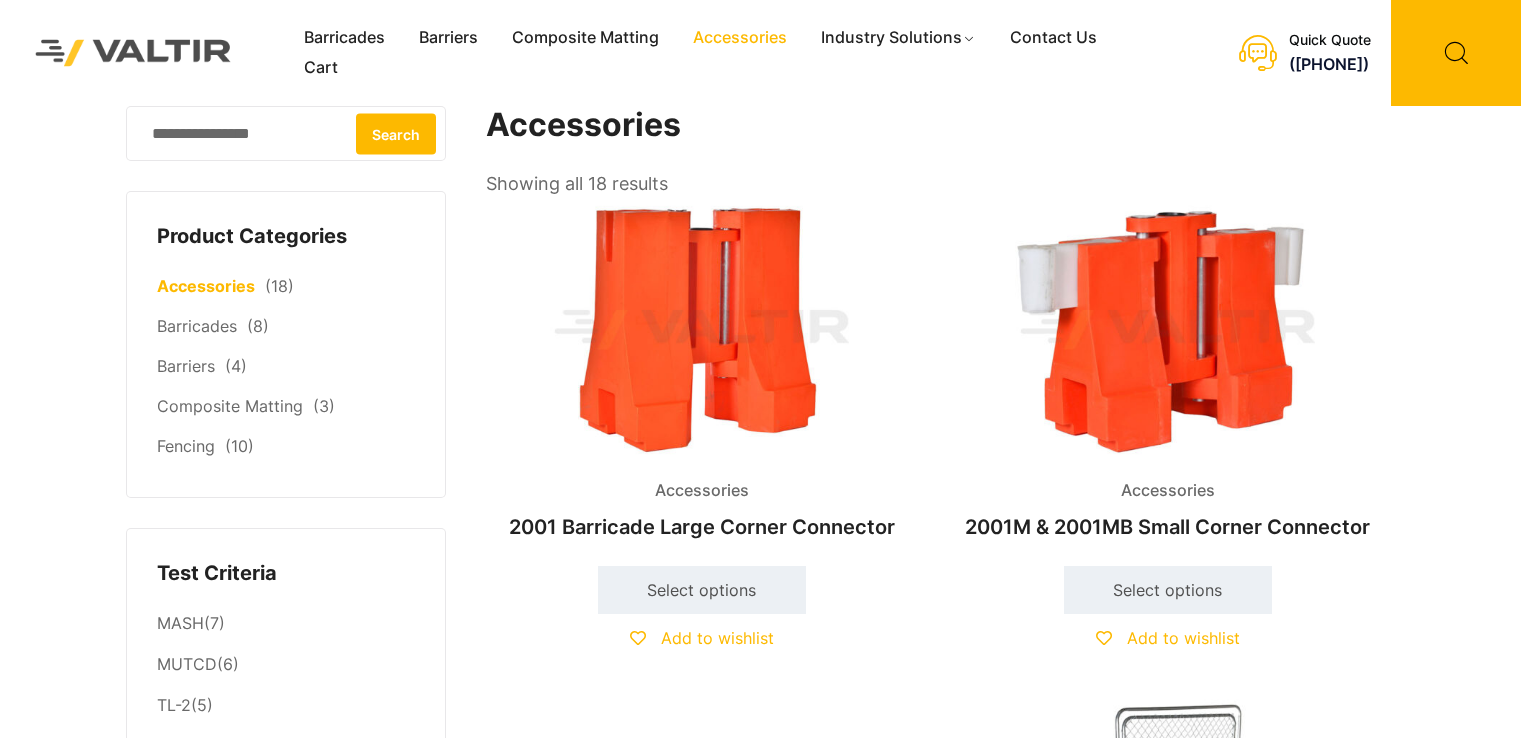 scroll, scrollTop: 0, scrollLeft: 0, axis: both 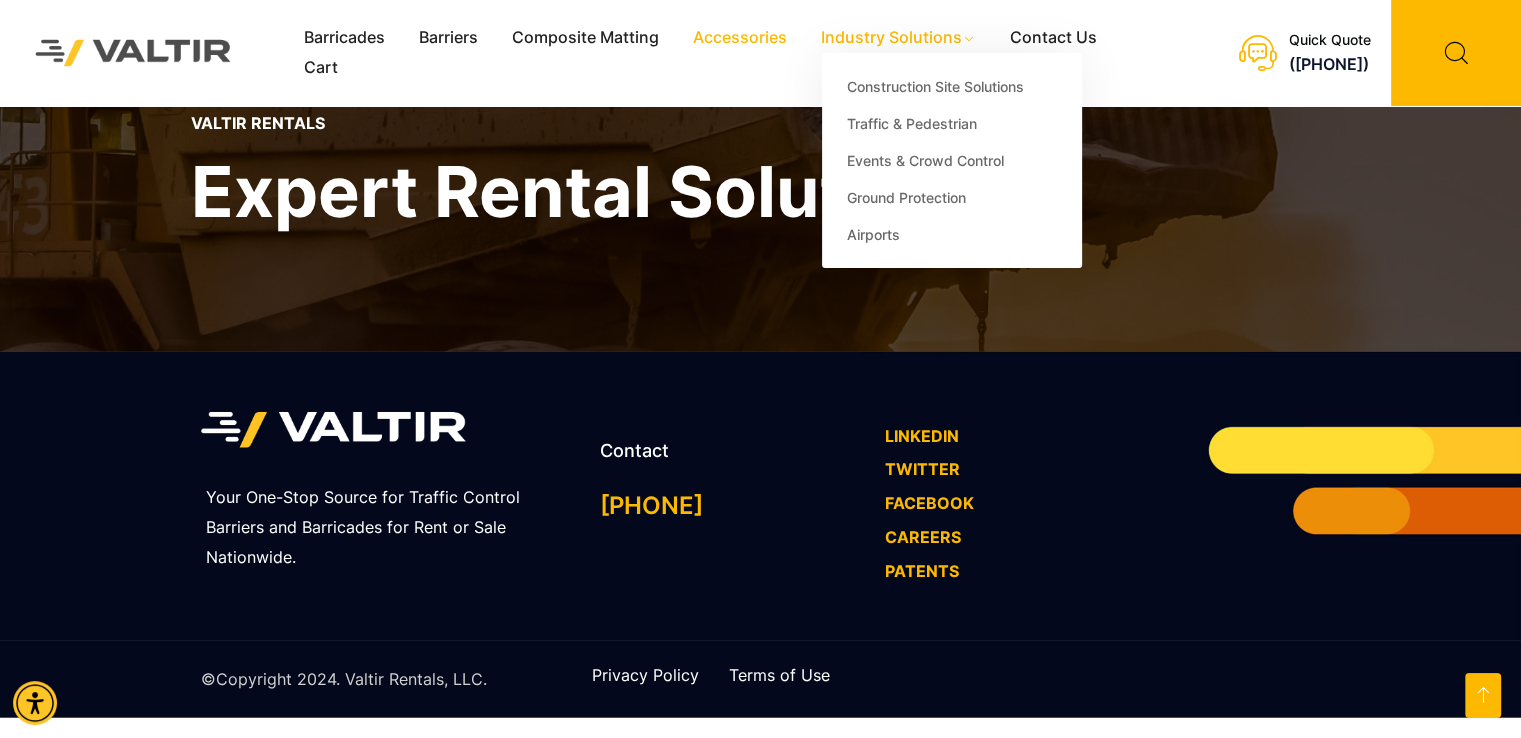 click on "Industry Solutions" at bounding box center [898, 38] 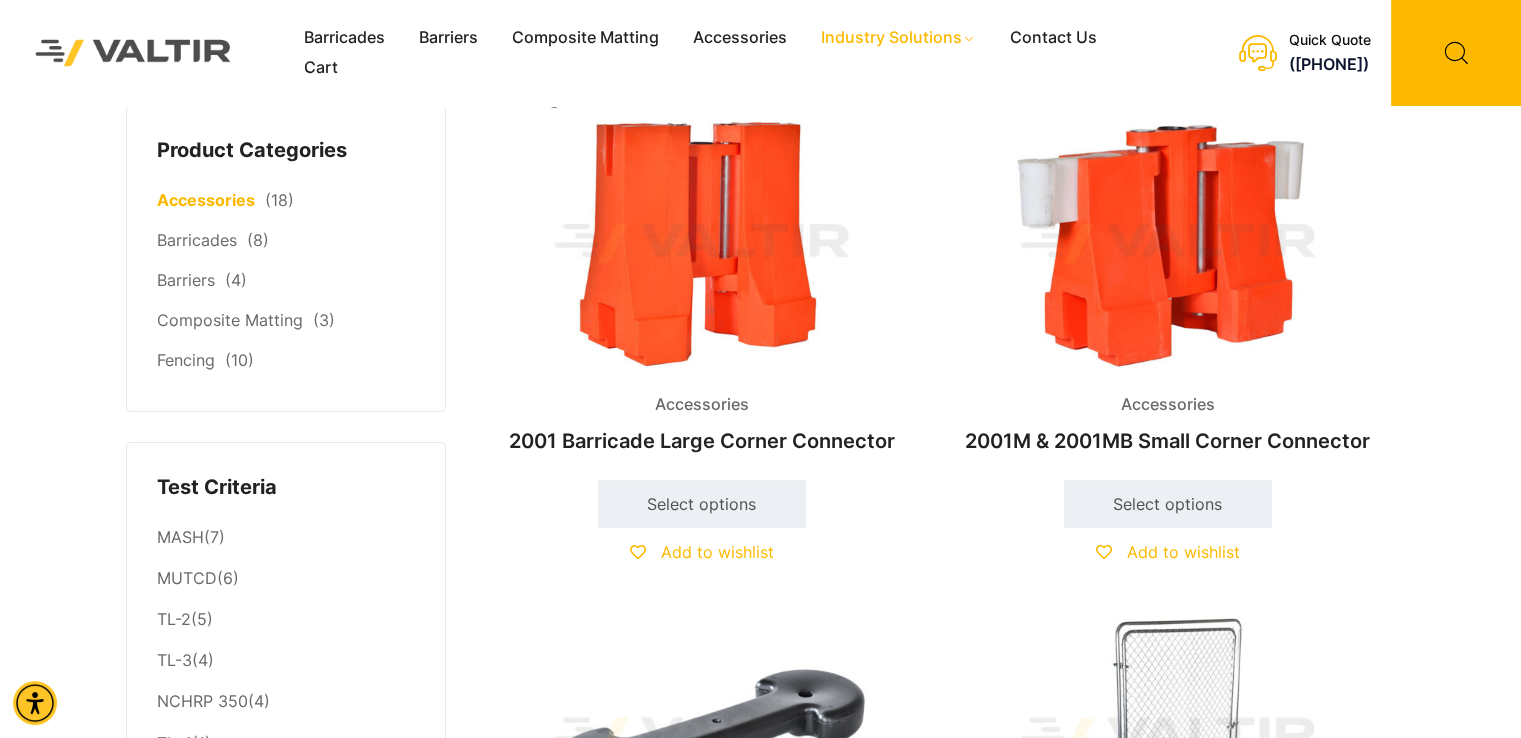 scroll, scrollTop: 0, scrollLeft: 0, axis: both 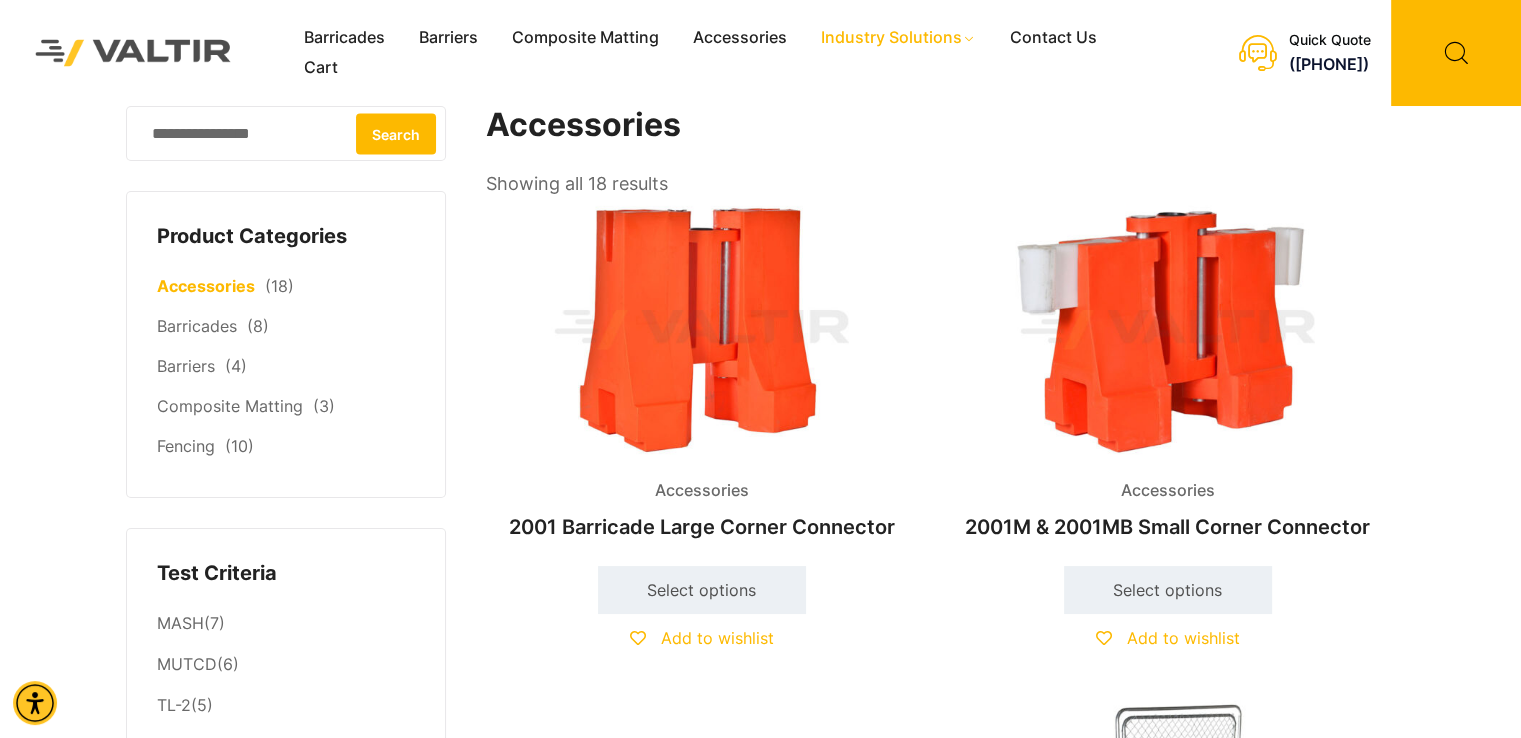 click on "Search for:" at bounding box center [286, 133] 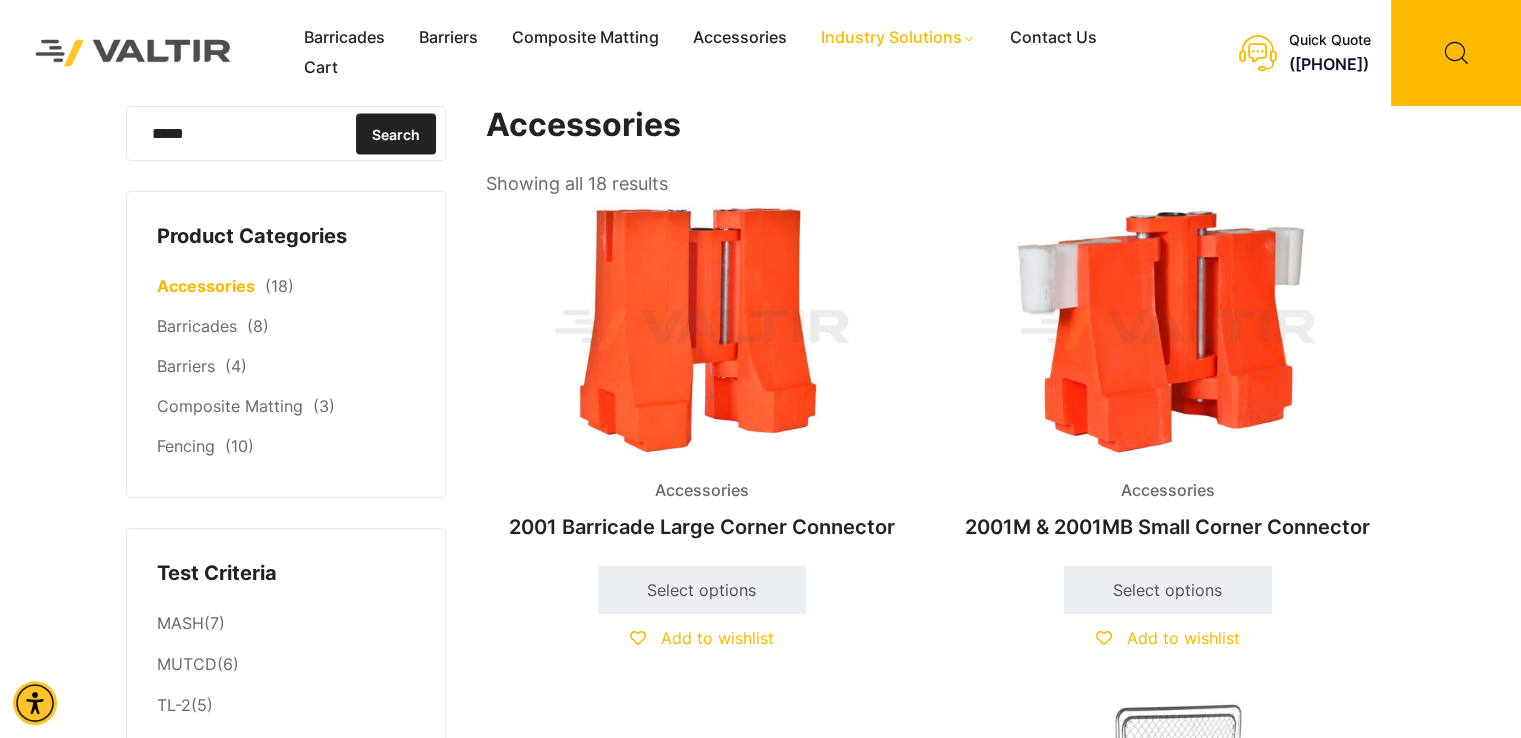 type on "*****" 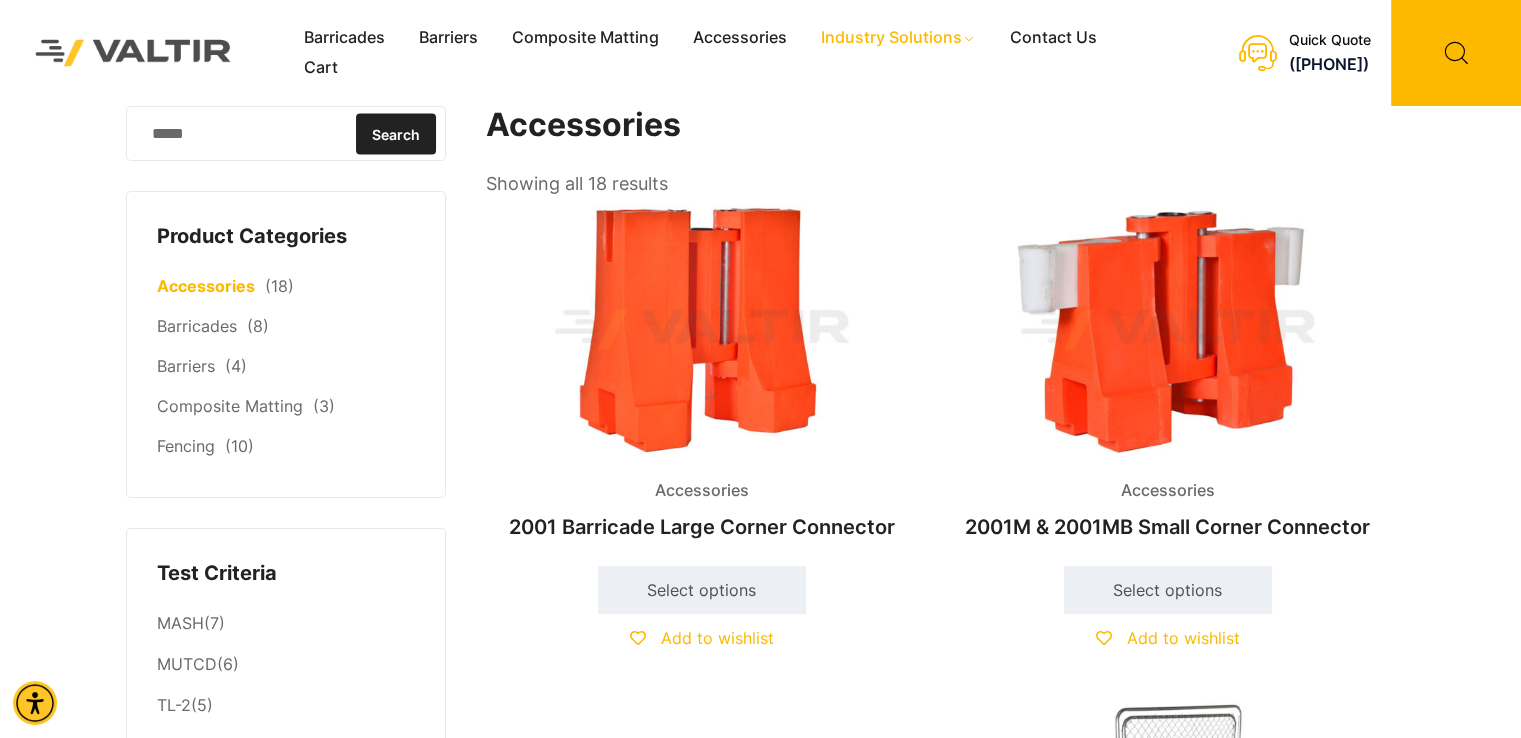 click on "Search" at bounding box center (396, 133) 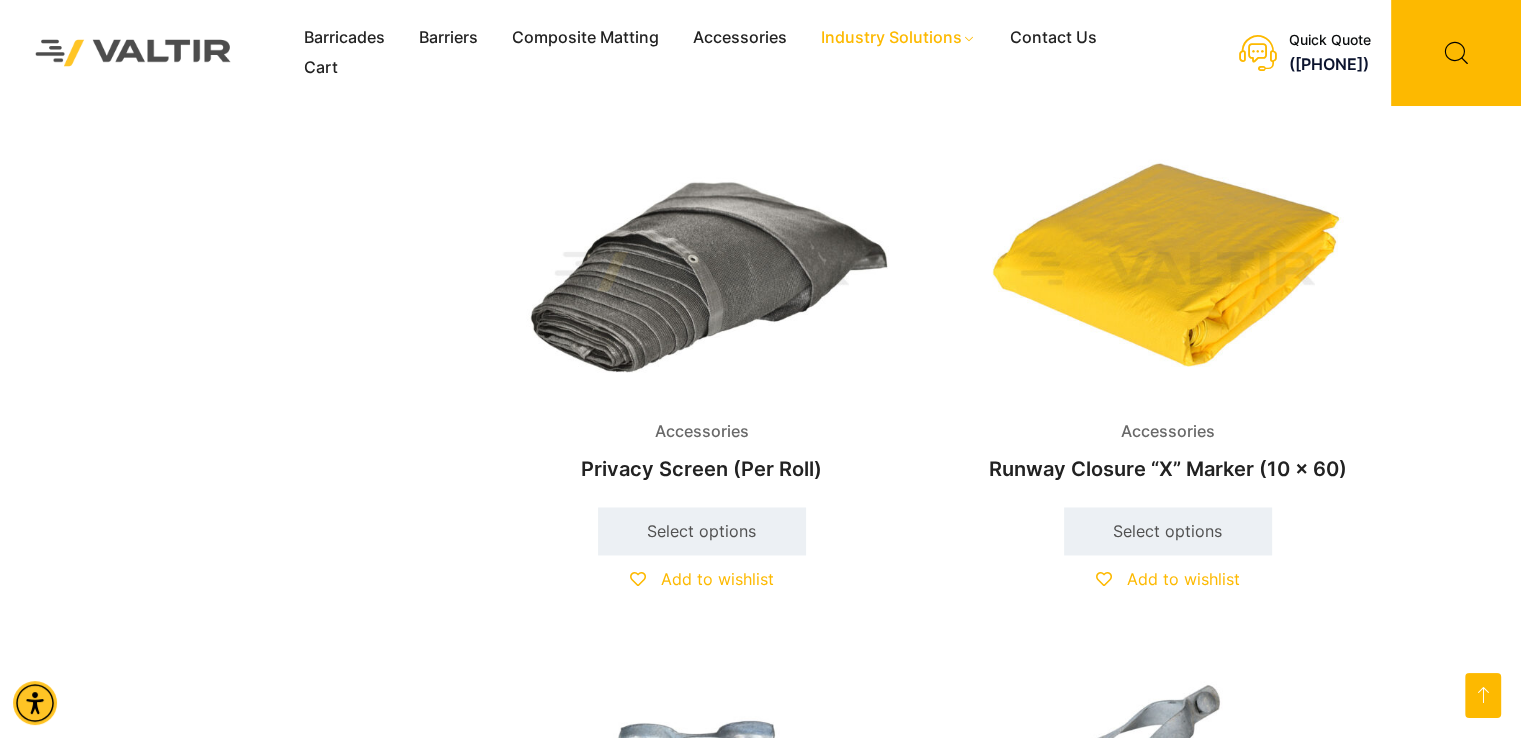 scroll, scrollTop: 3017, scrollLeft: 0, axis: vertical 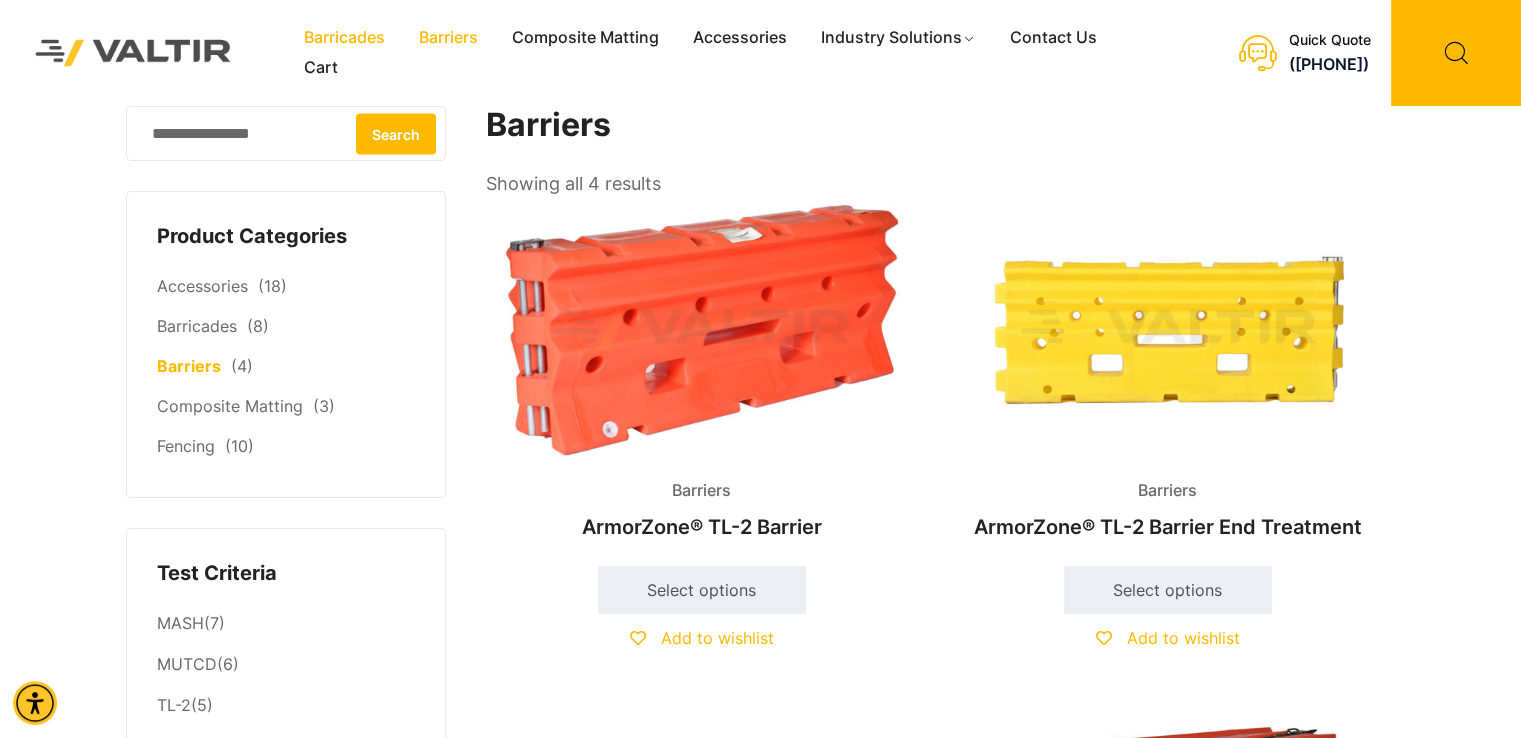 click on "Barricades" at bounding box center (344, 38) 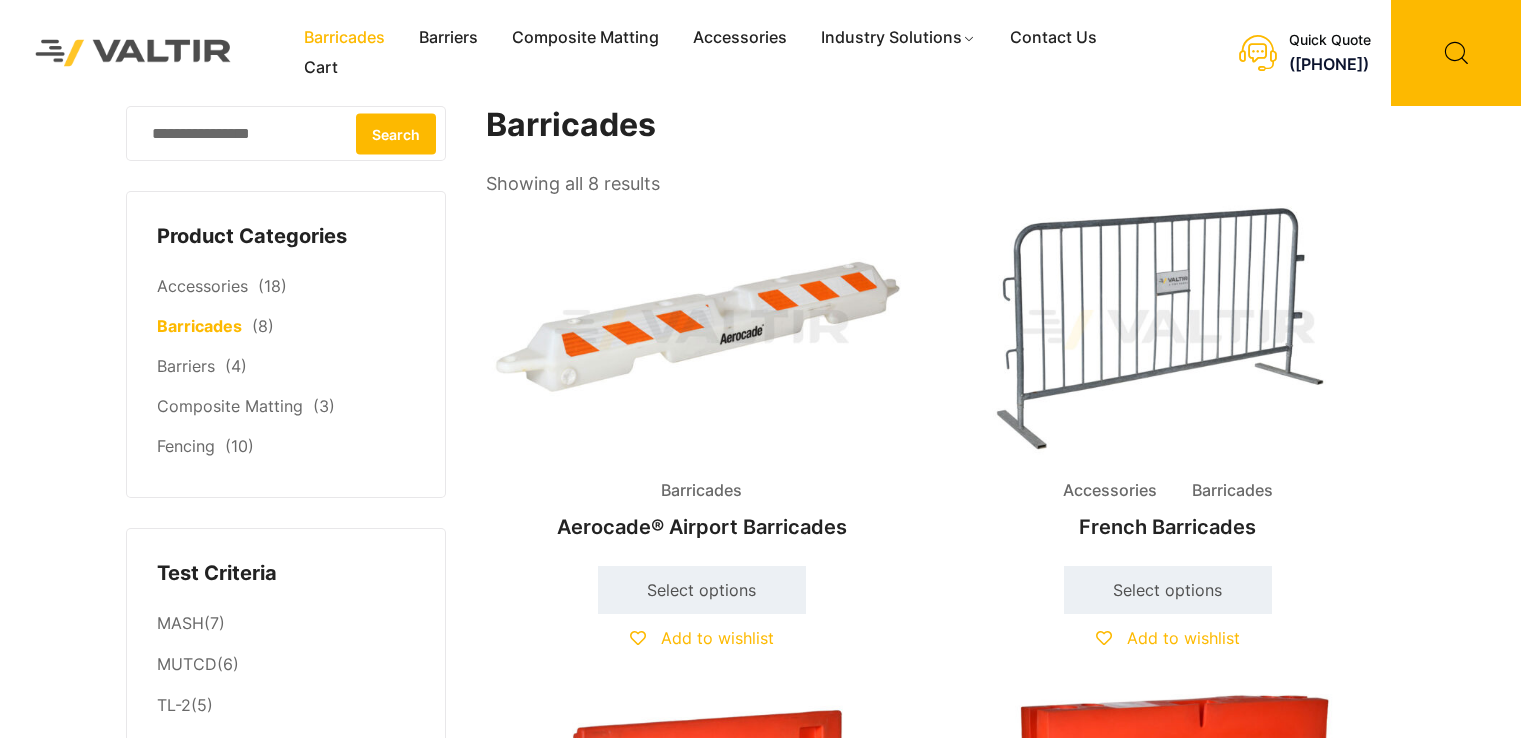 scroll, scrollTop: 0, scrollLeft: 0, axis: both 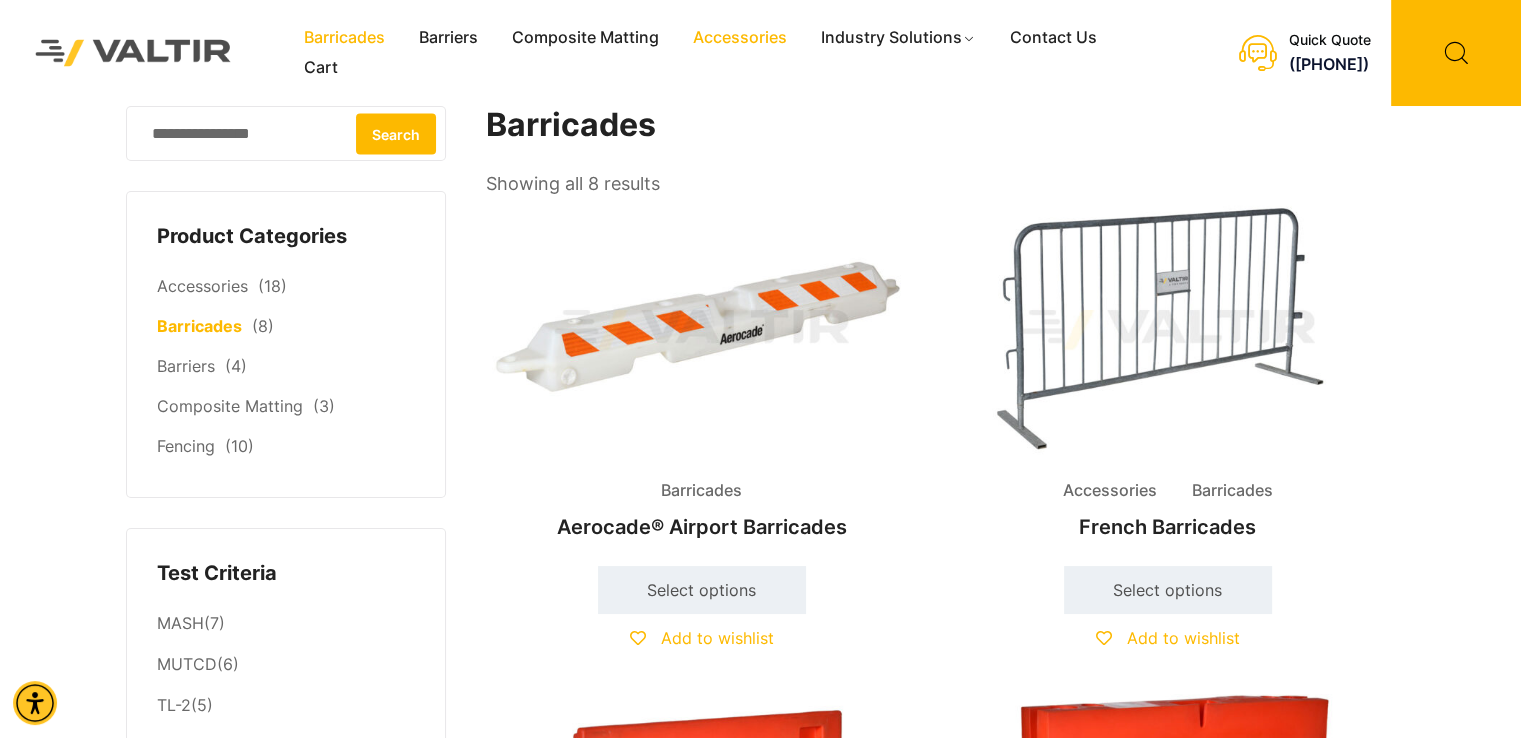 click on "Accessories" at bounding box center [740, 38] 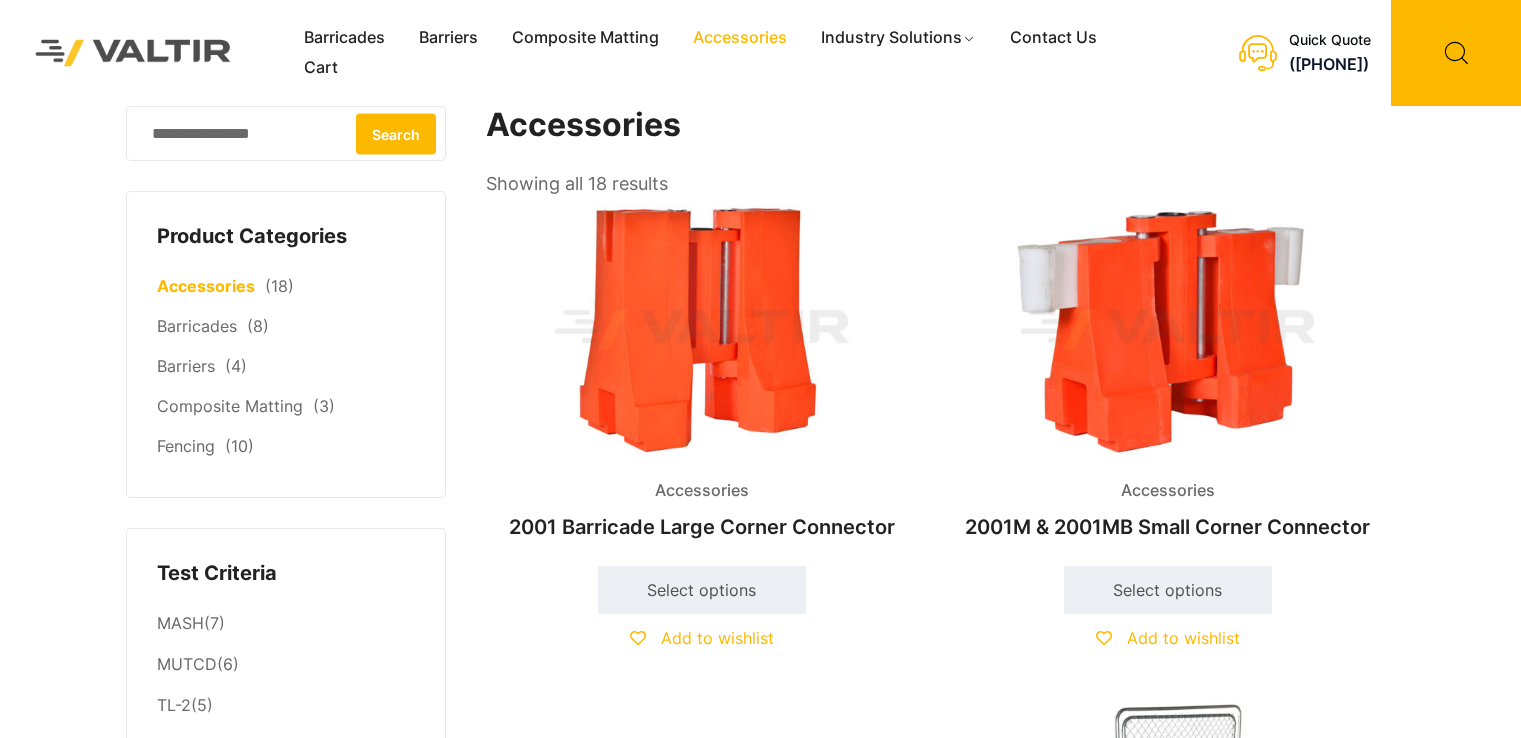 scroll, scrollTop: 0, scrollLeft: 0, axis: both 